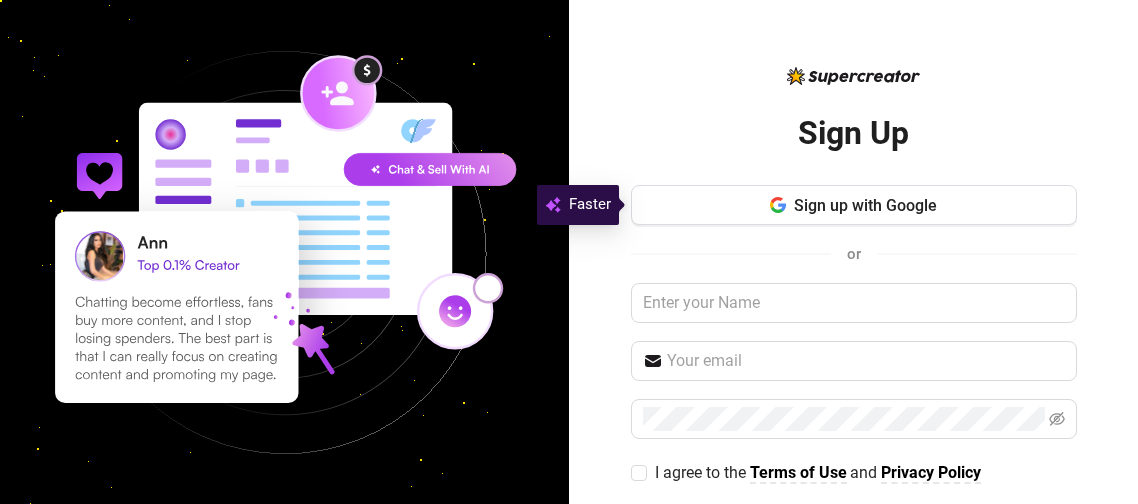 scroll, scrollTop: 0, scrollLeft: 0, axis: both 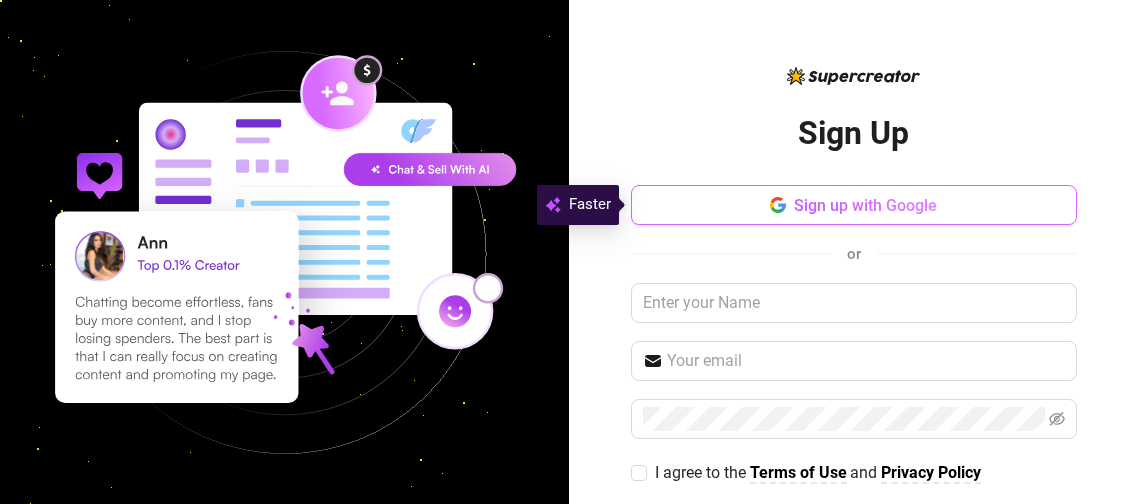 click on "Sign up with Google" at bounding box center (865, 205) 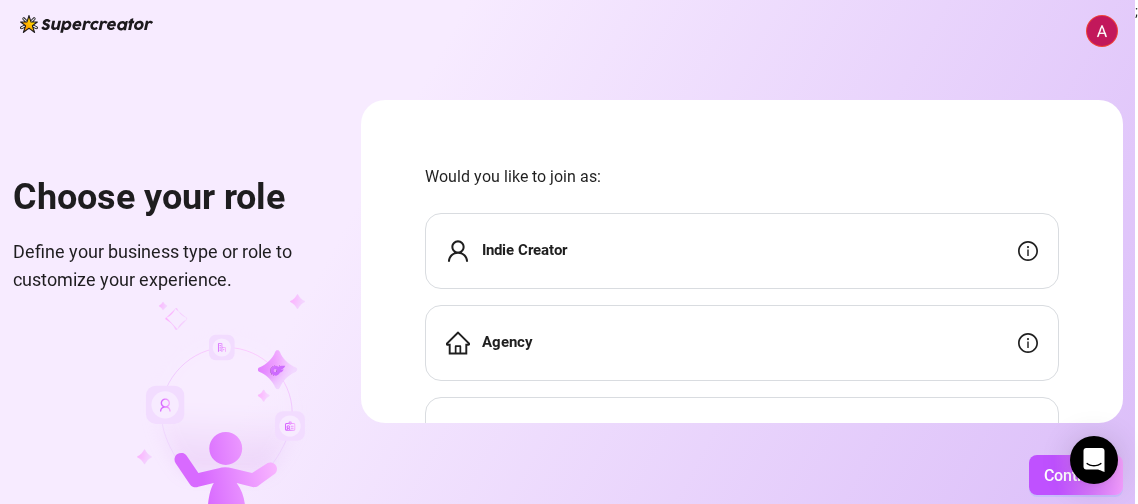 click on "Indie Creator" at bounding box center (742, 251) 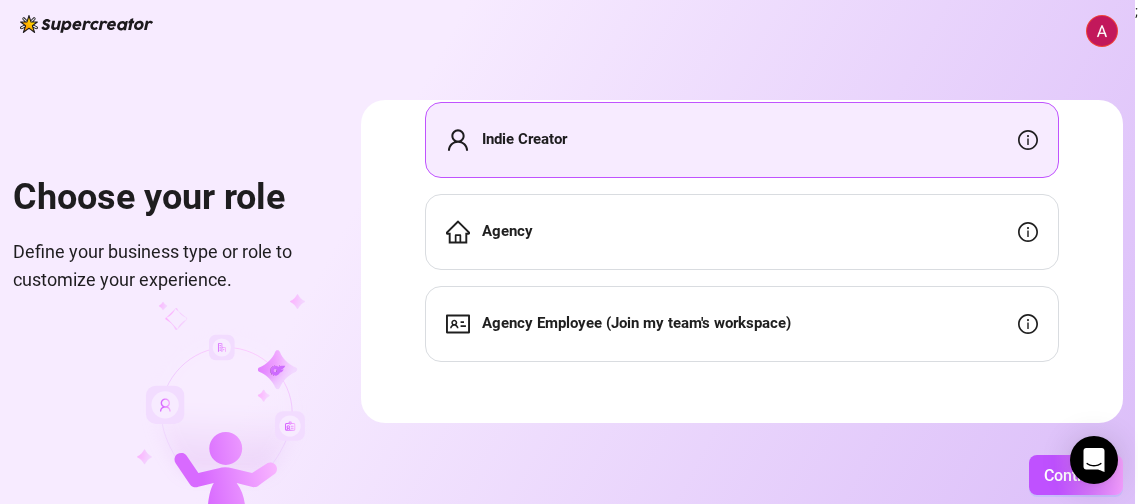 scroll, scrollTop: 114, scrollLeft: 0, axis: vertical 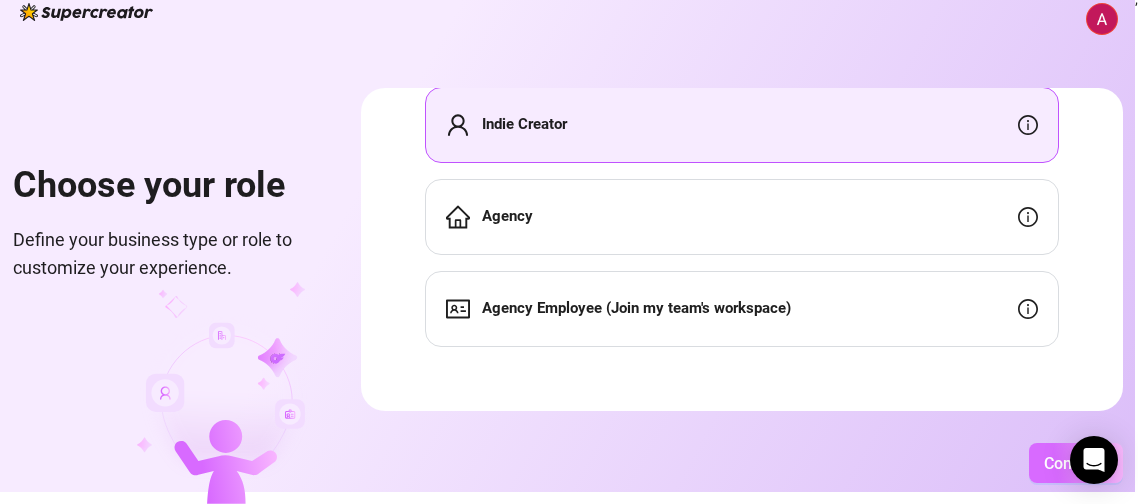 click on "Continue" at bounding box center (1076, 463) 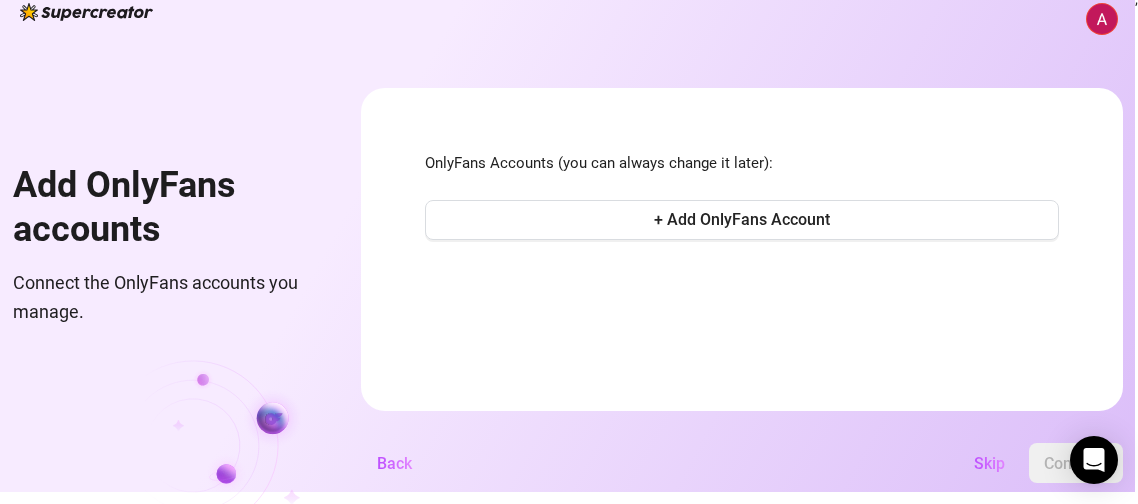 scroll, scrollTop: 0, scrollLeft: 0, axis: both 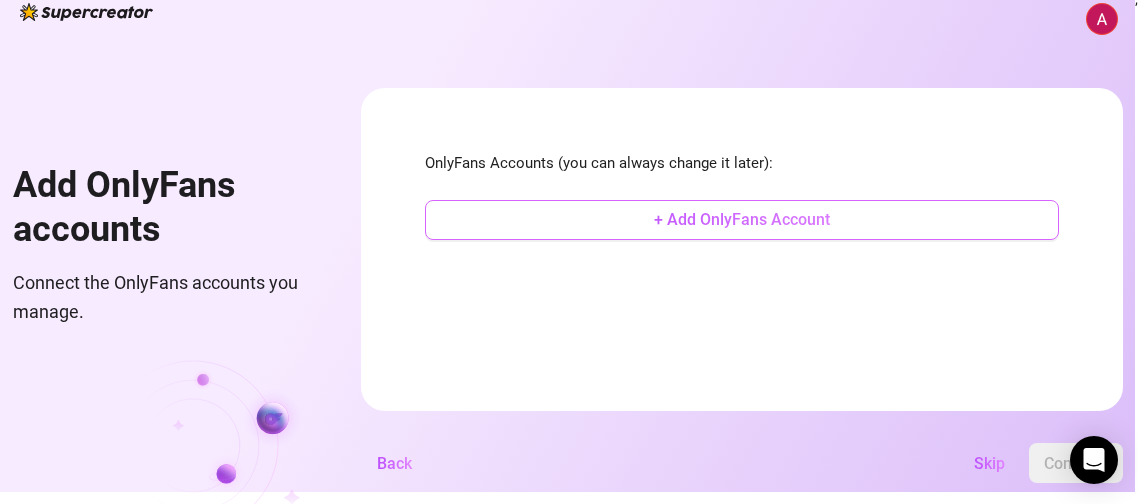 click on "+ Add OnlyFans Account" at bounding box center [742, 220] 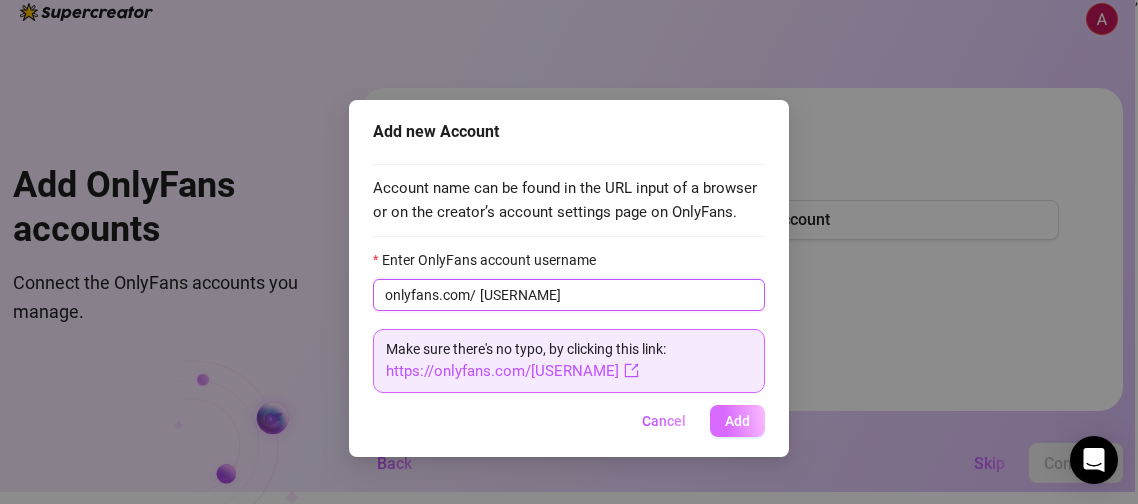 type on "[USERNAME]" 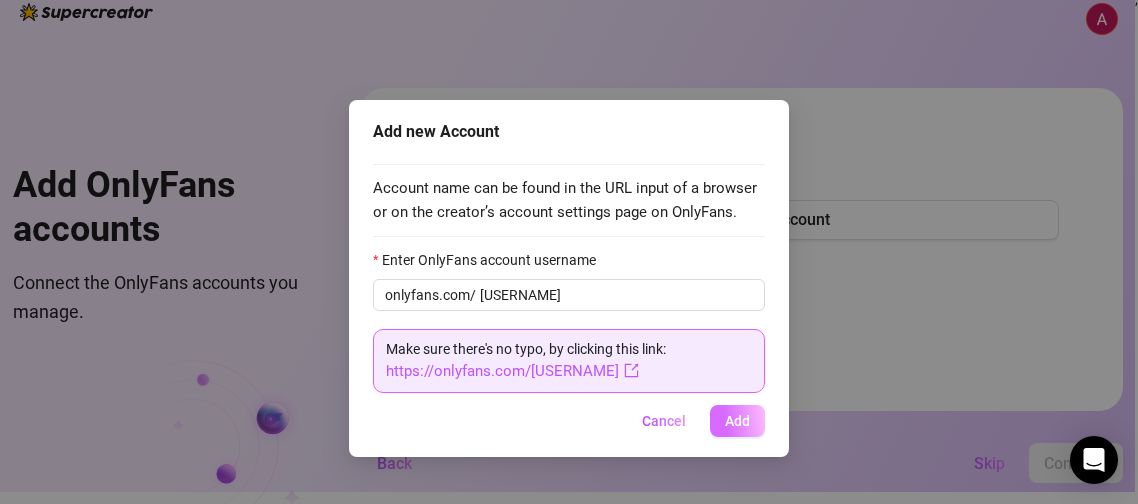 click on "Add" at bounding box center [737, 421] 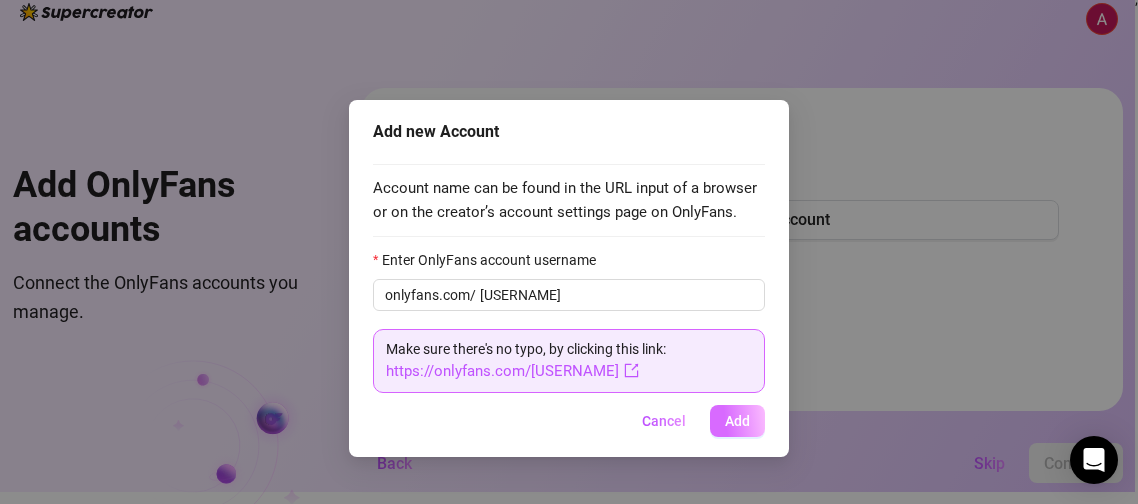 click on "Add" at bounding box center [737, 421] 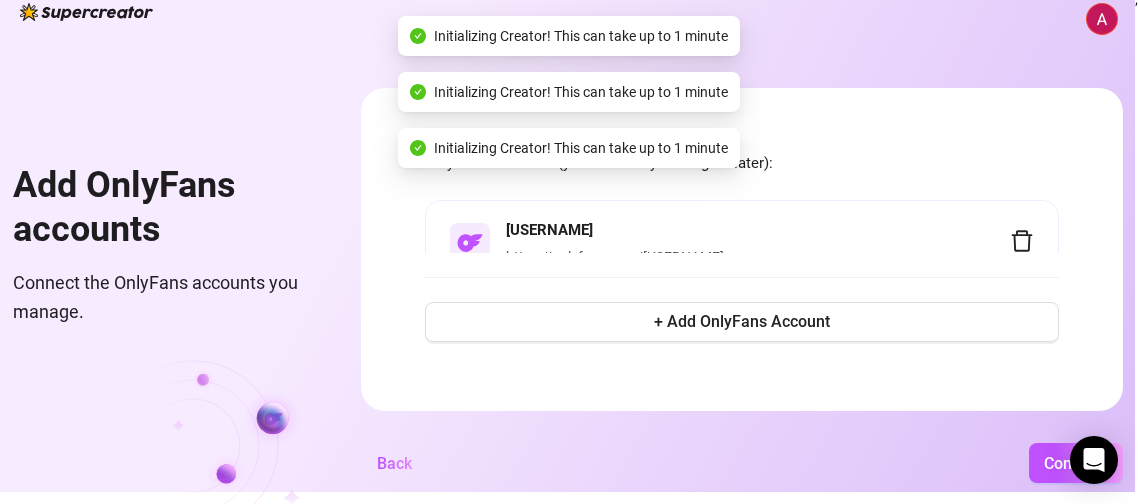 type 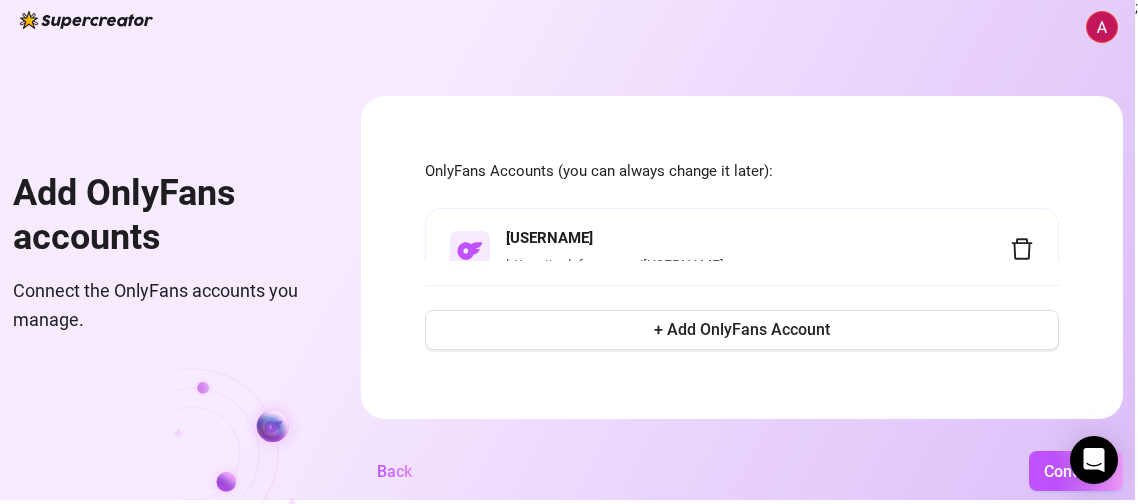scroll, scrollTop: 0, scrollLeft: 0, axis: both 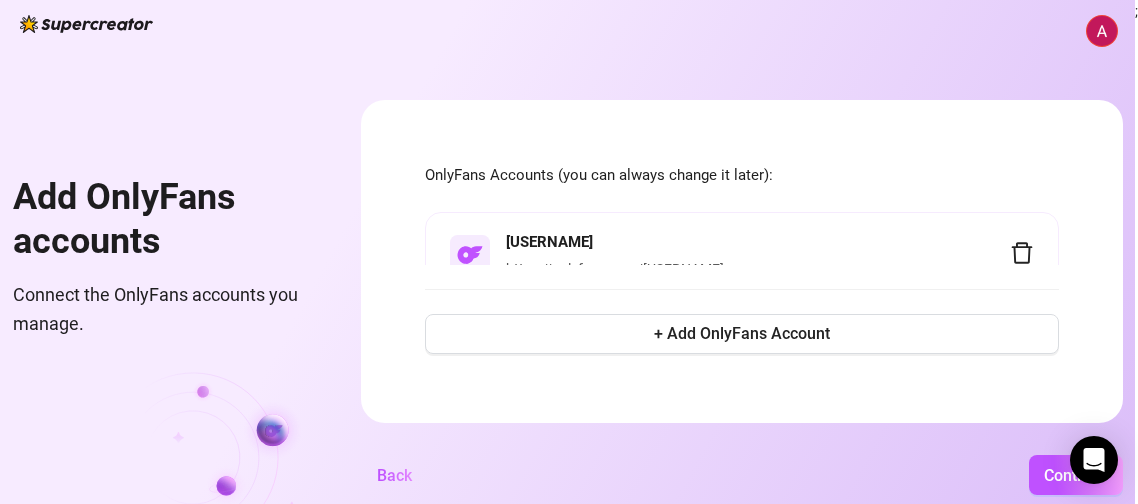 drag, startPoint x: 798, startPoint y: 258, endPoint x: 791, endPoint y: 232, distance: 26.925823 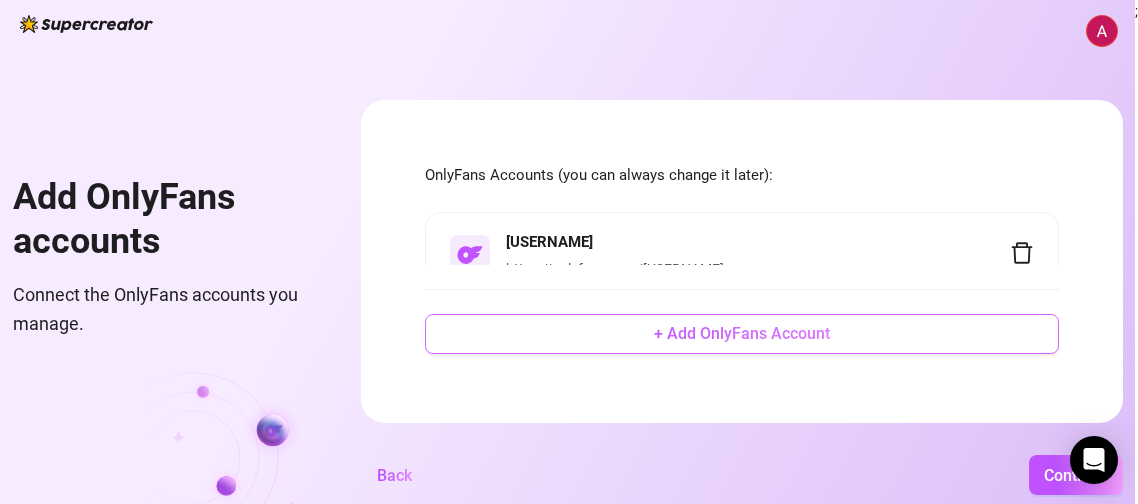 click on "+ Add OnlyFans Account" at bounding box center [742, 333] 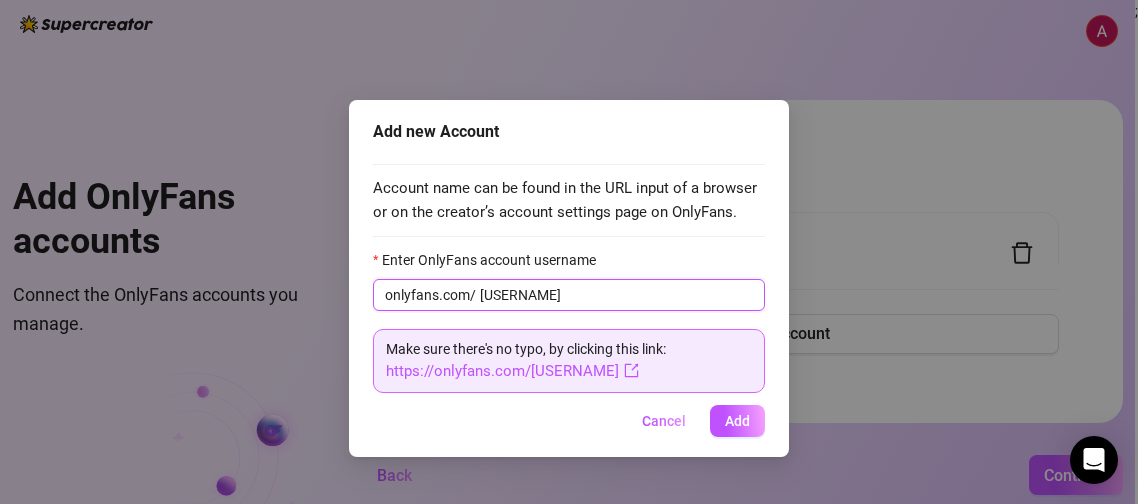 type on "[USERNAME]" 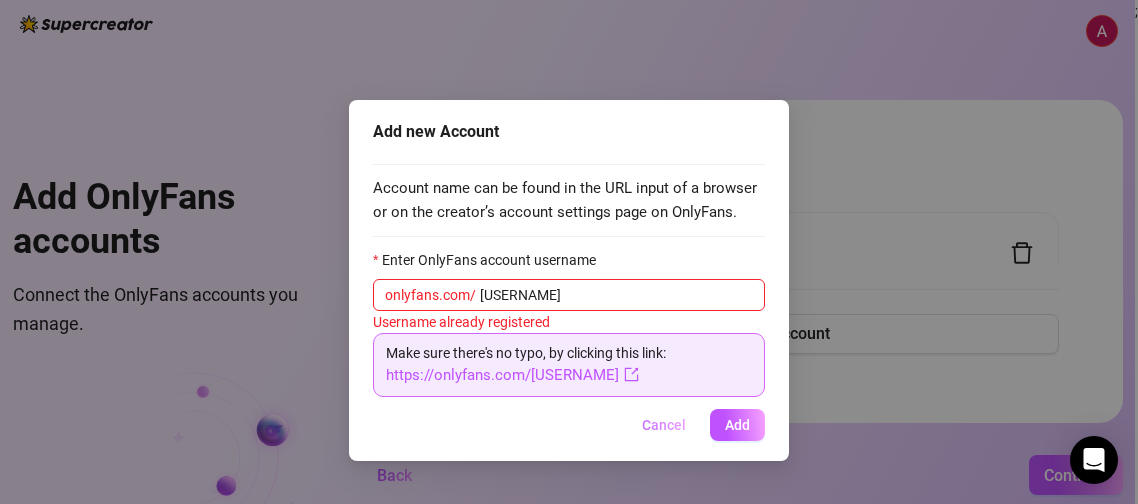 click on "Cancel" at bounding box center (664, 425) 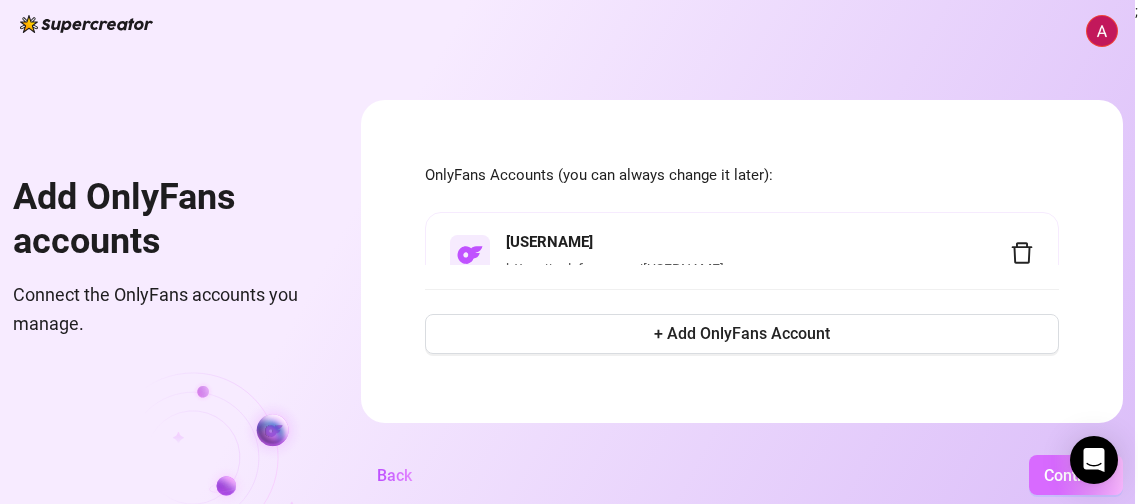 click on "Continue" at bounding box center [1076, 475] 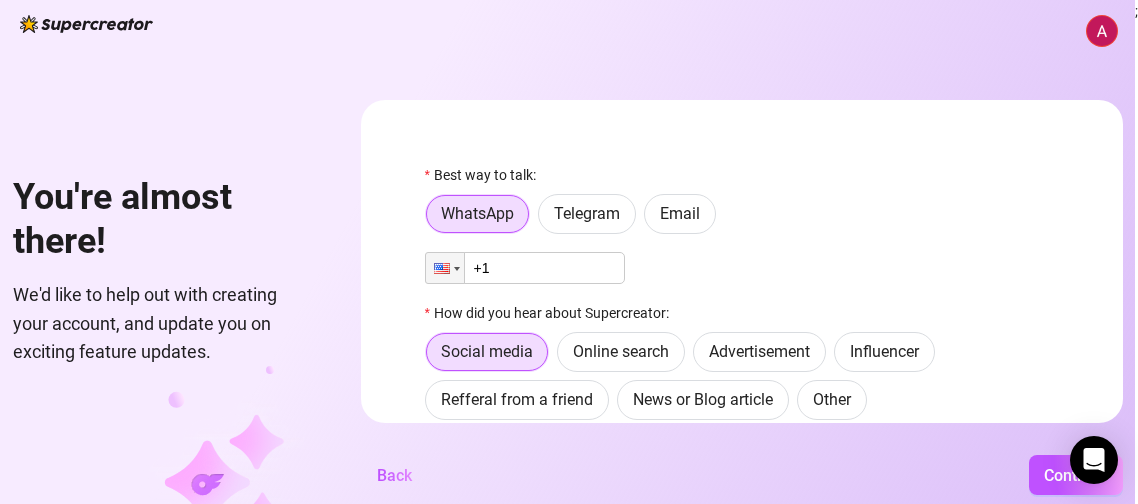 type 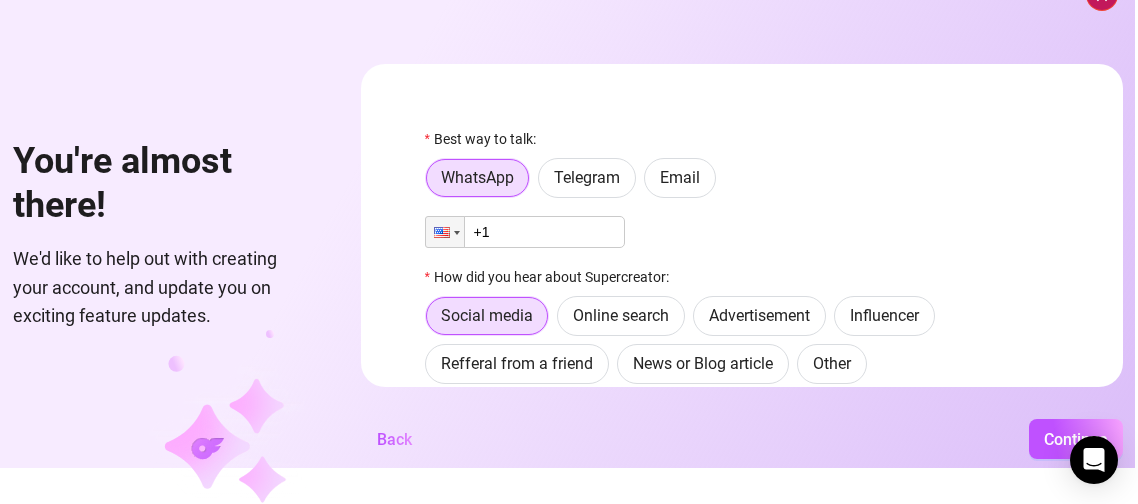 scroll, scrollTop: 39, scrollLeft: 0, axis: vertical 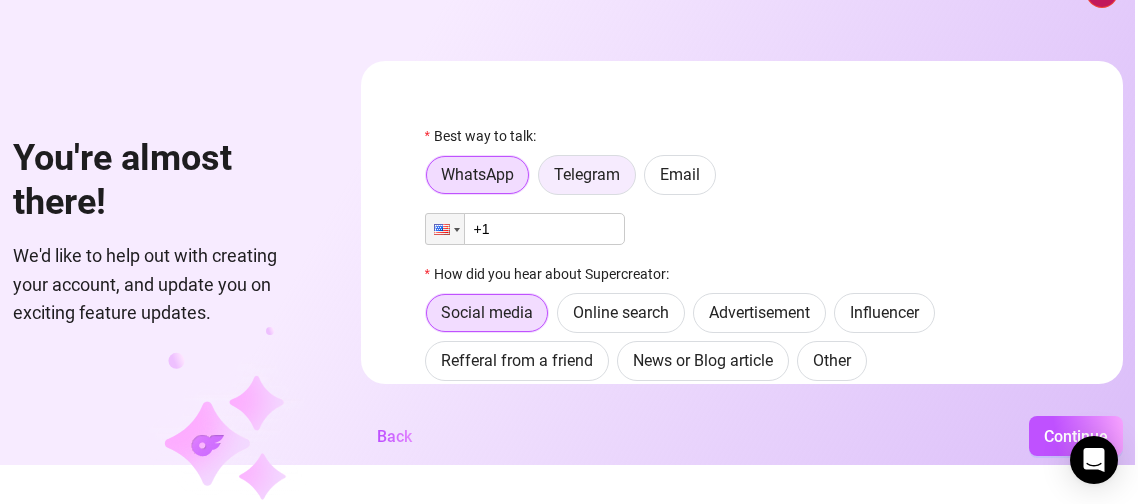 click on "Telegram" at bounding box center (587, 175) 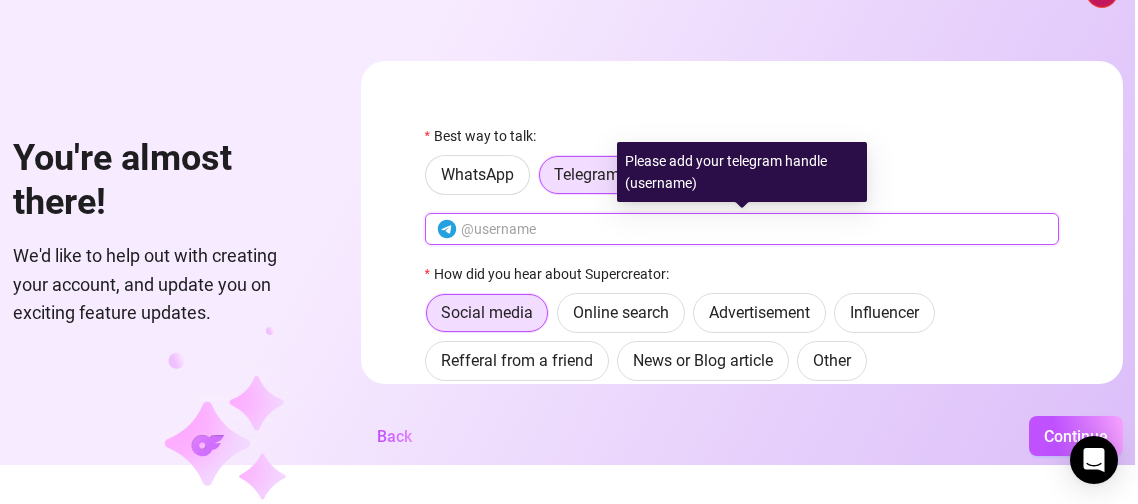 click at bounding box center (754, 229) 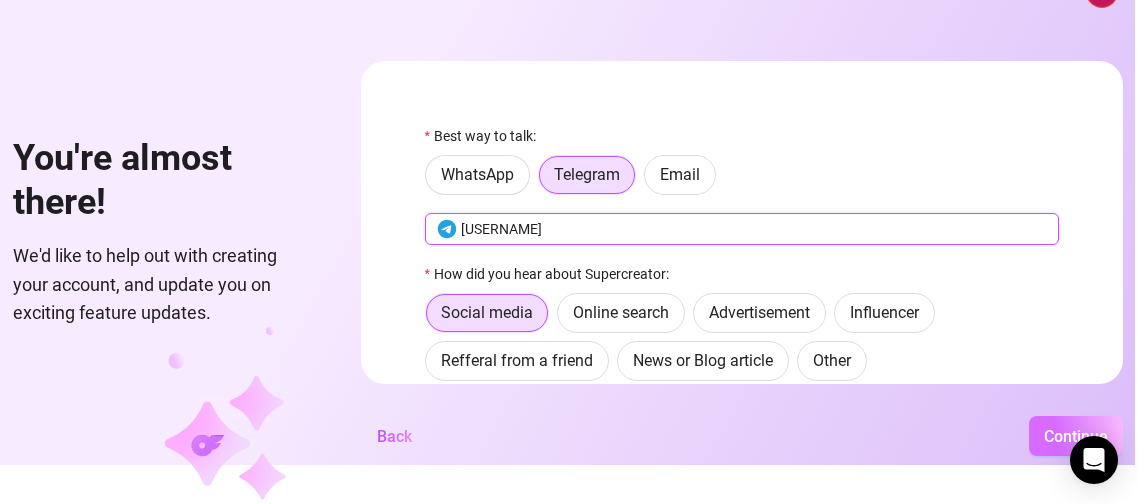 type on "[USERNAME]" 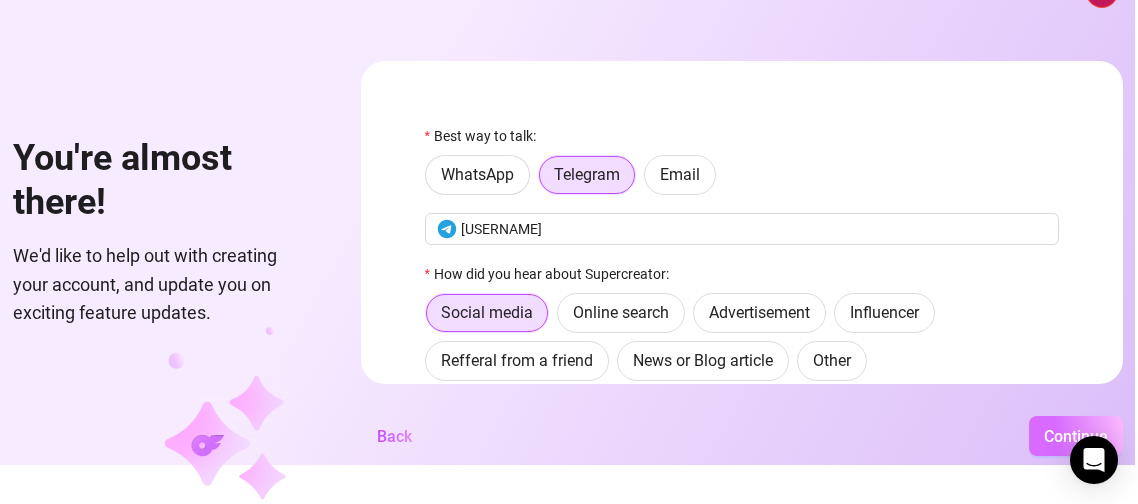 click on "Continue" at bounding box center [1076, 436] 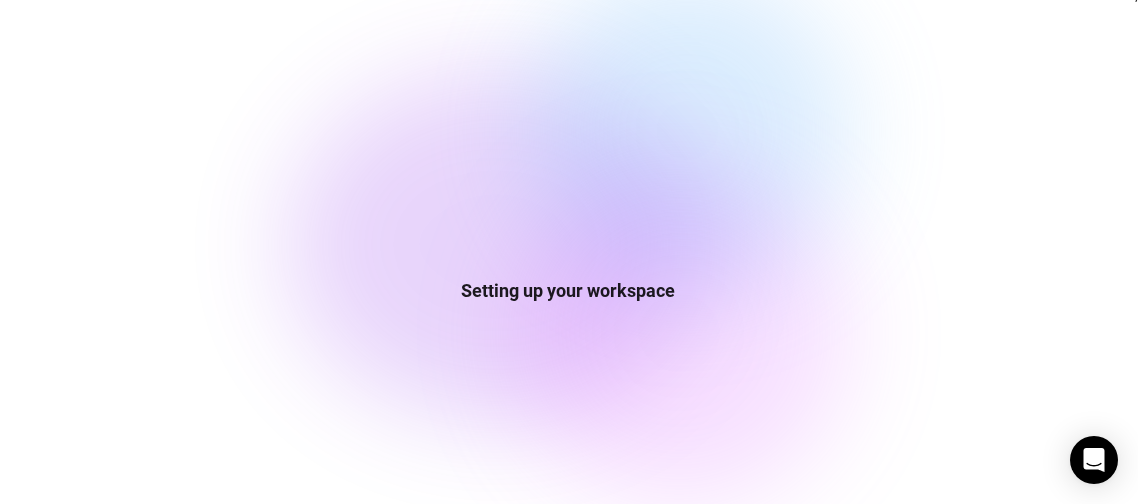 scroll, scrollTop: 15, scrollLeft: 0, axis: vertical 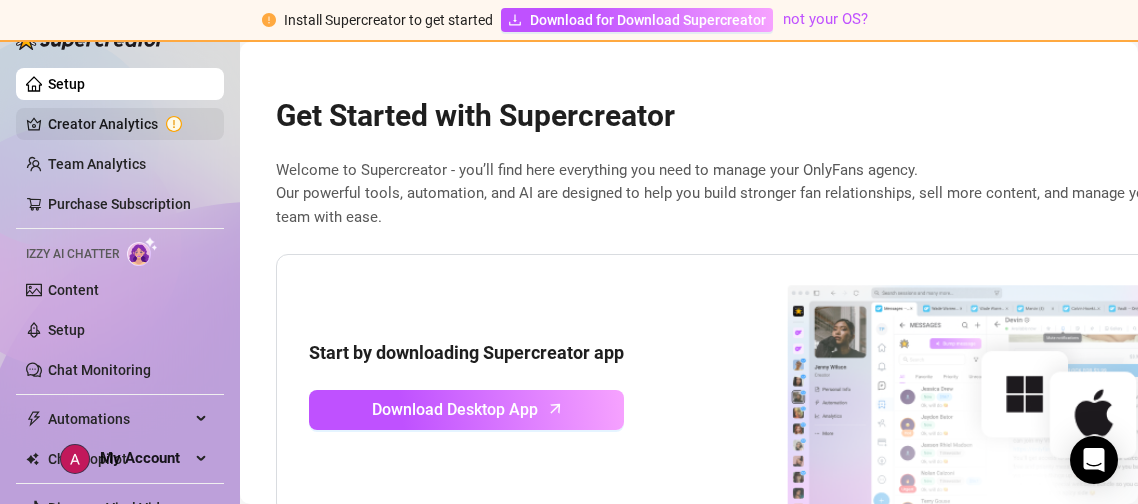 click on "Creator Analytics" at bounding box center [128, 124] 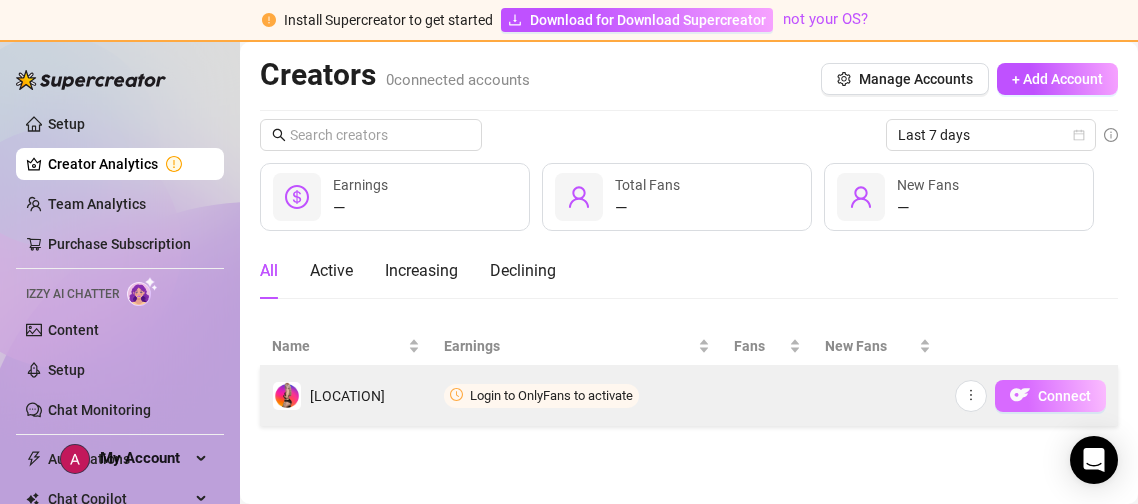 click on "Connect" at bounding box center (1050, 396) 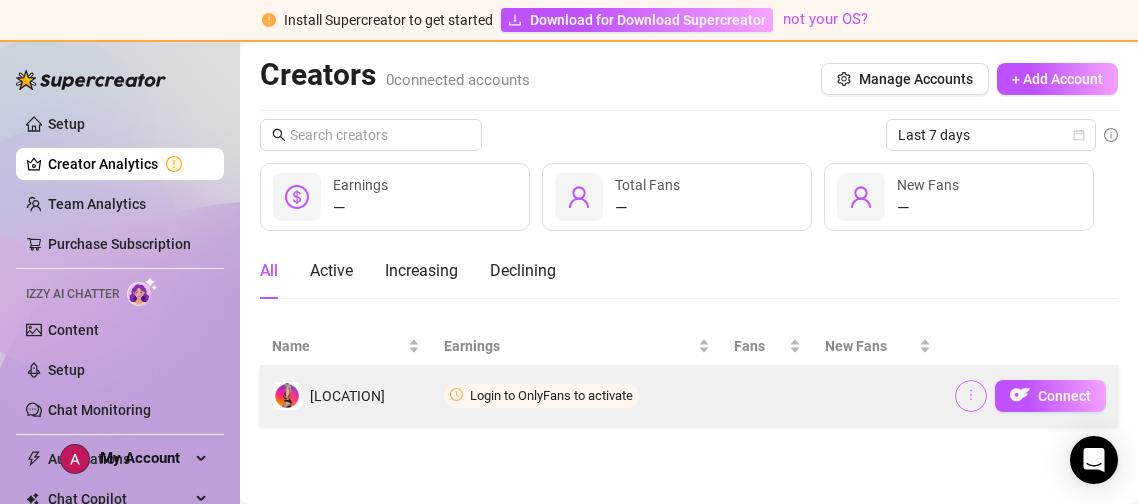 click 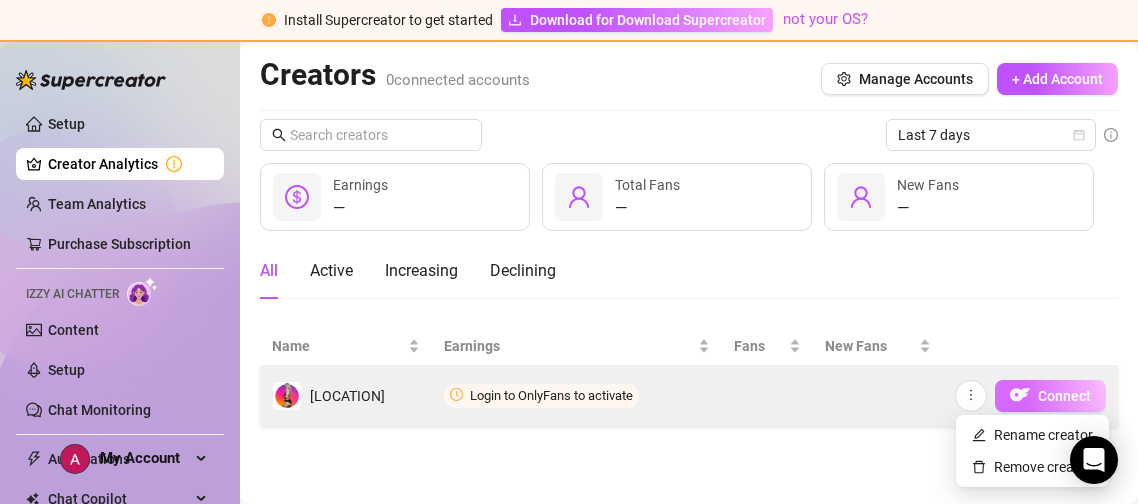 click at bounding box center (1020, 395) 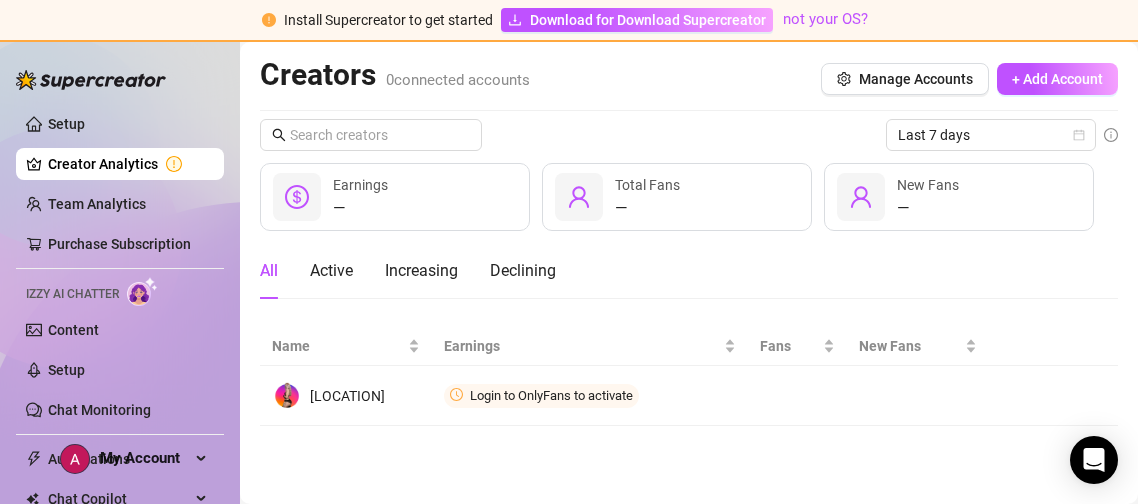 drag, startPoint x: 138, startPoint y: 442, endPoint x: 154, endPoint y: 162, distance: 280.45676 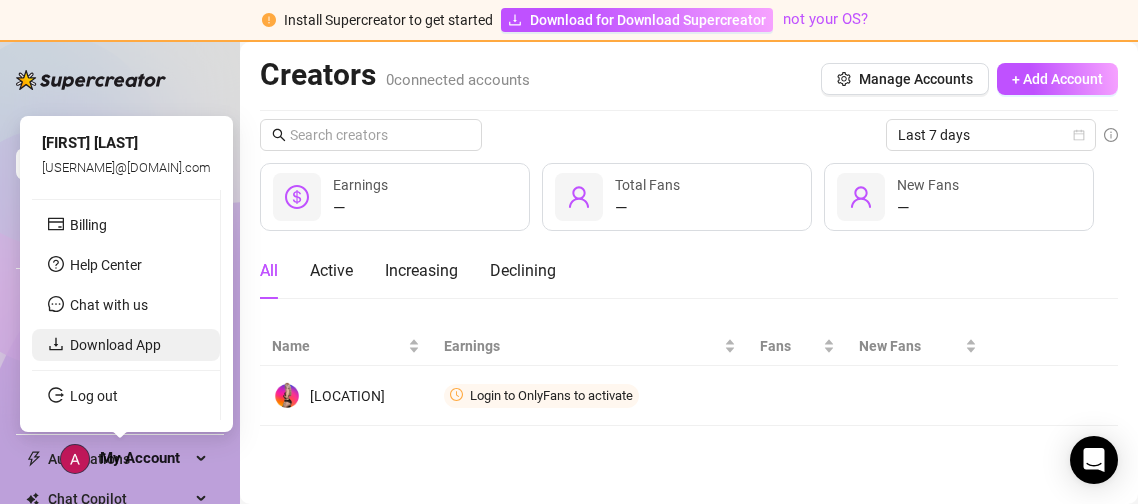 click on "Download App" at bounding box center [115, 345] 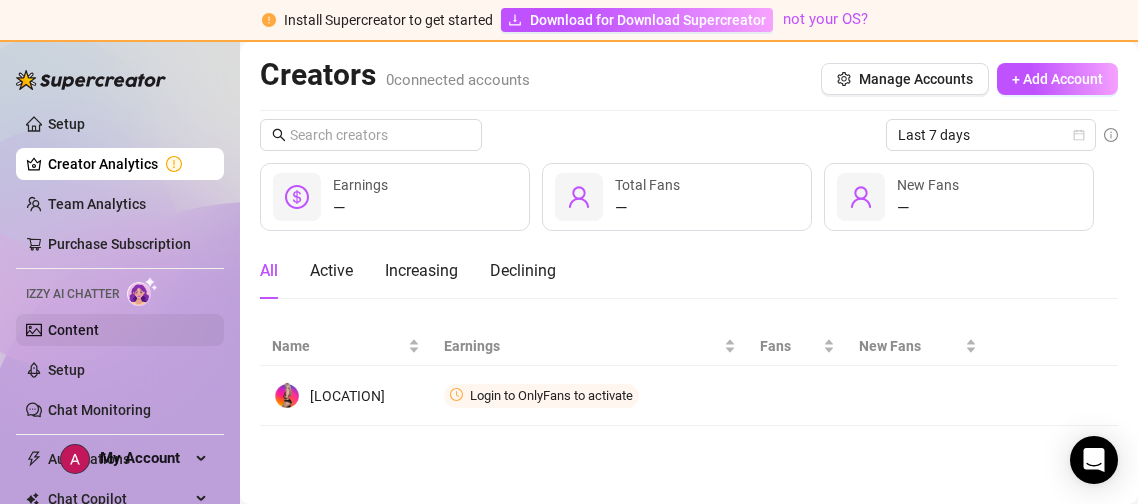 click on "Content" at bounding box center [73, 330] 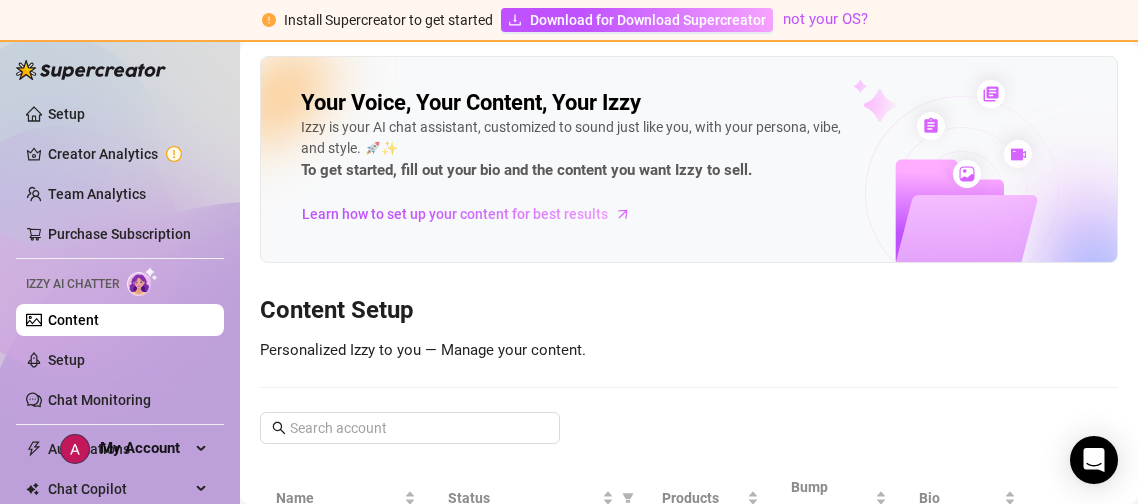 scroll, scrollTop: 107, scrollLeft: 0, axis: vertical 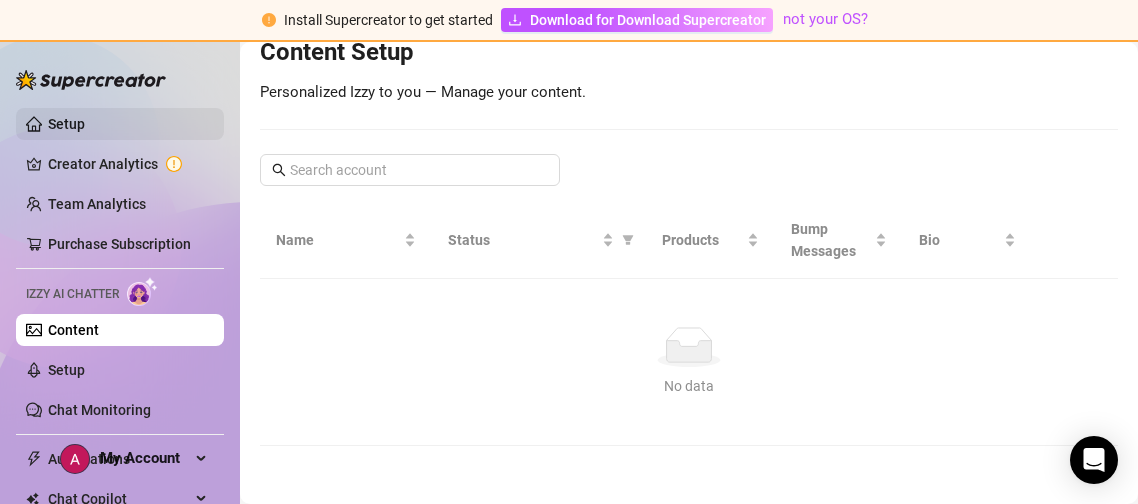 click on "Setup" at bounding box center [66, 124] 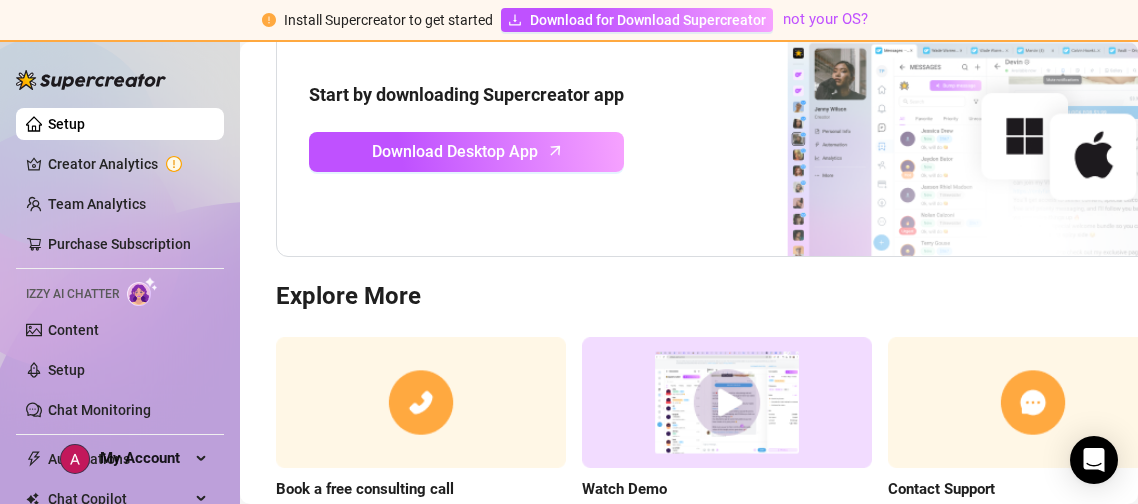 scroll, scrollTop: 258, scrollLeft: 0, axis: vertical 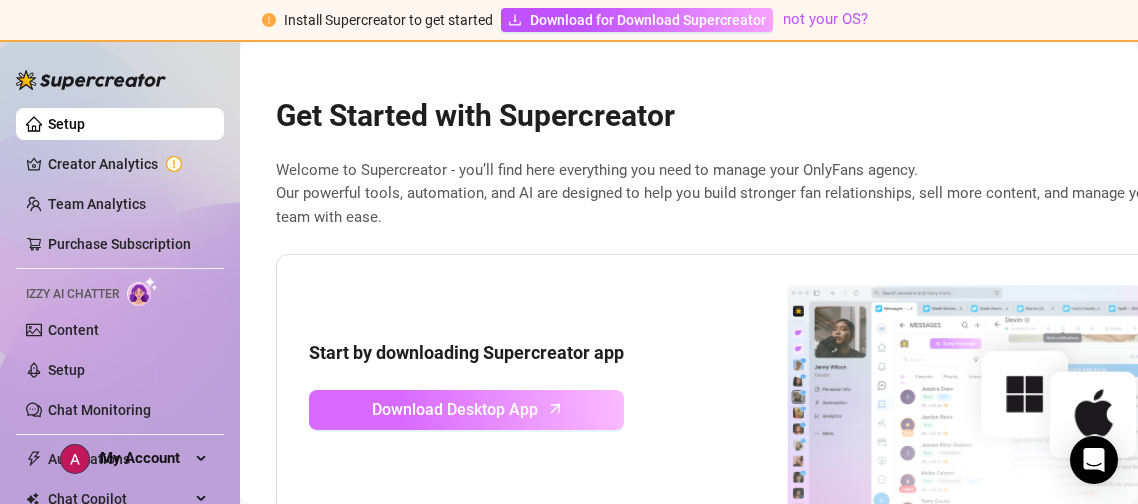 click on "Download Desktop App" at bounding box center (455, 409) 